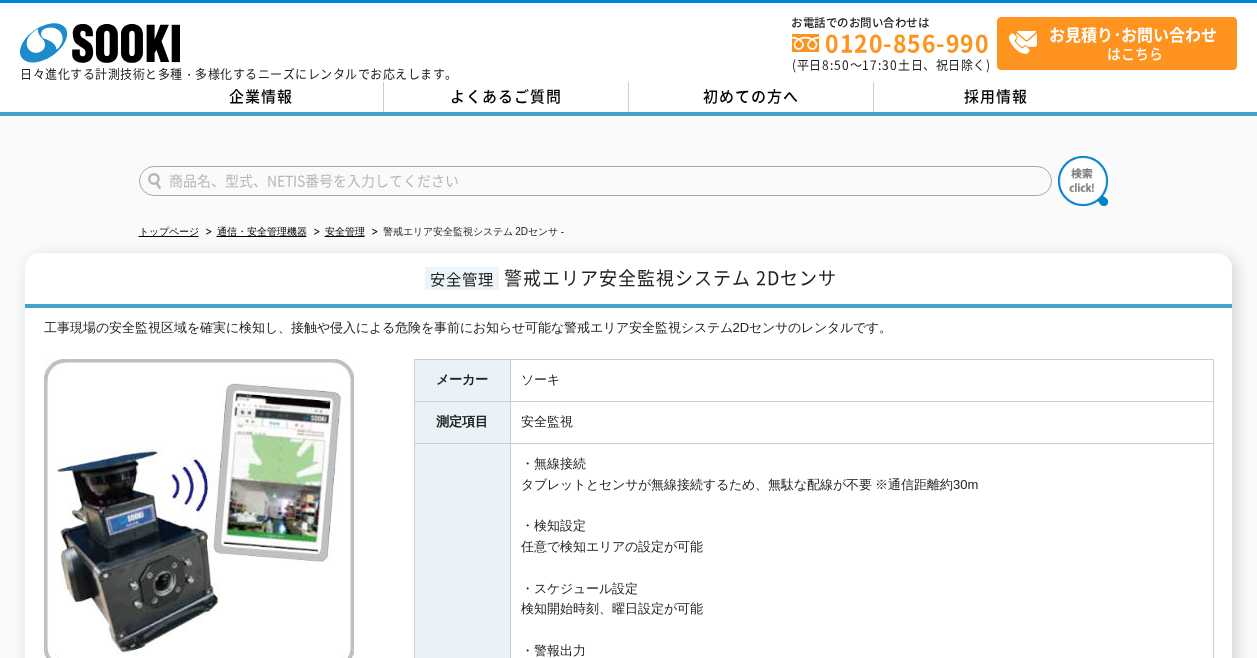 scroll, scrollTop: 100, scrollLeft: 0, axis: vertical 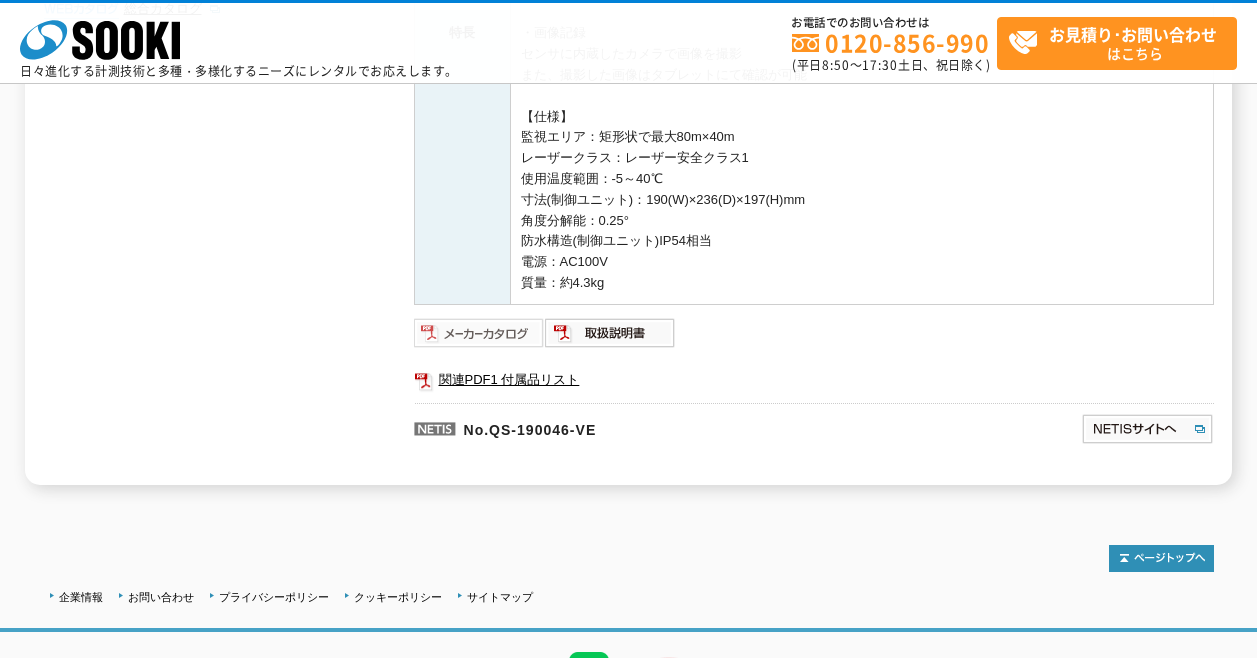 click at bounding box center (479, 333) 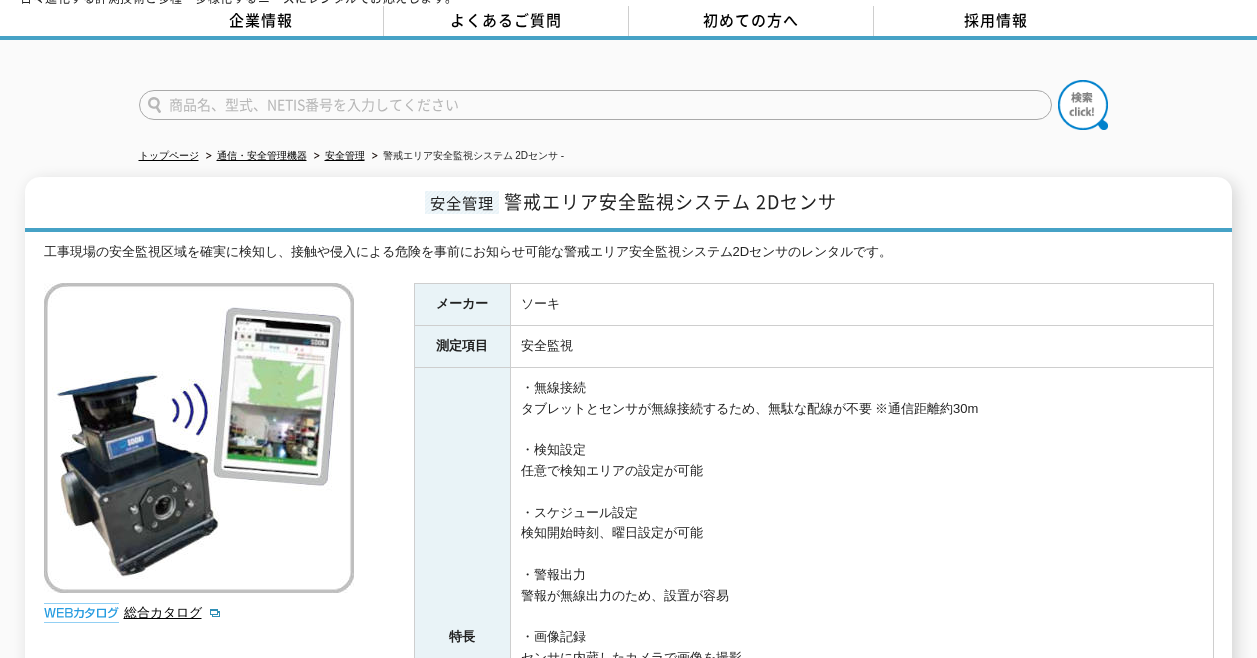 scroll, scrollTop: 0, scrollLeft: 0, axis: both 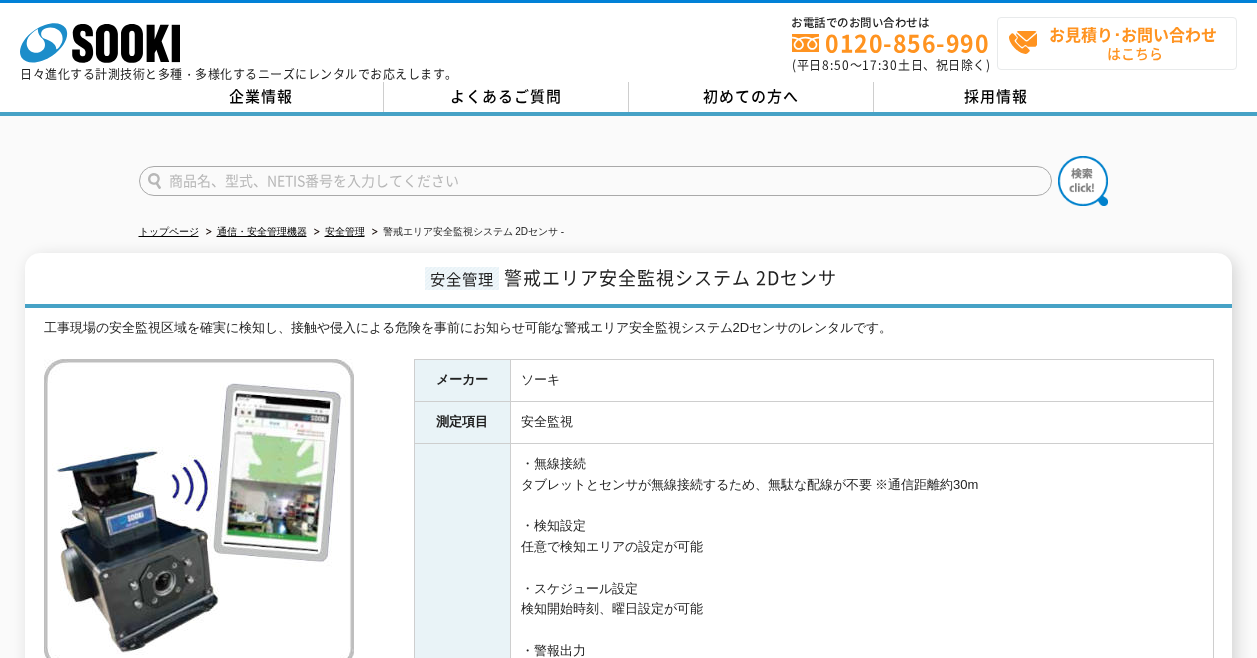 click on "お見積り･お問い合わせ はこちら" at bounding box center (1122, 43) 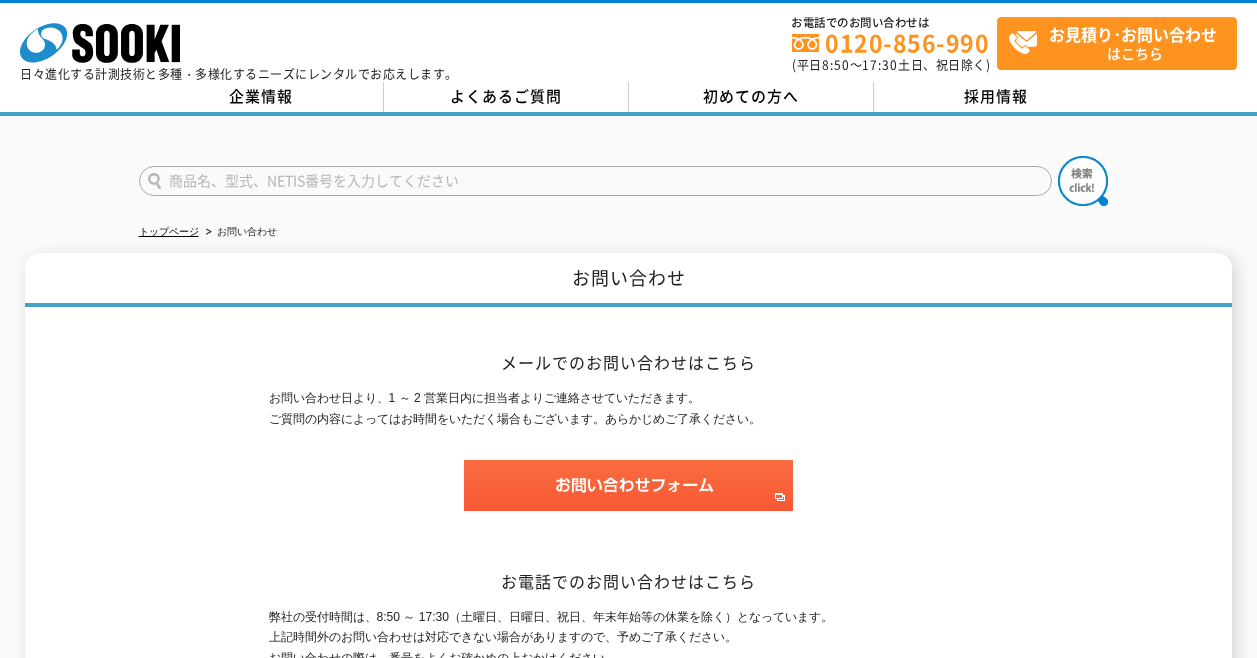 scroll, scrollTop: 0, scrollLeft: 0, axis: both 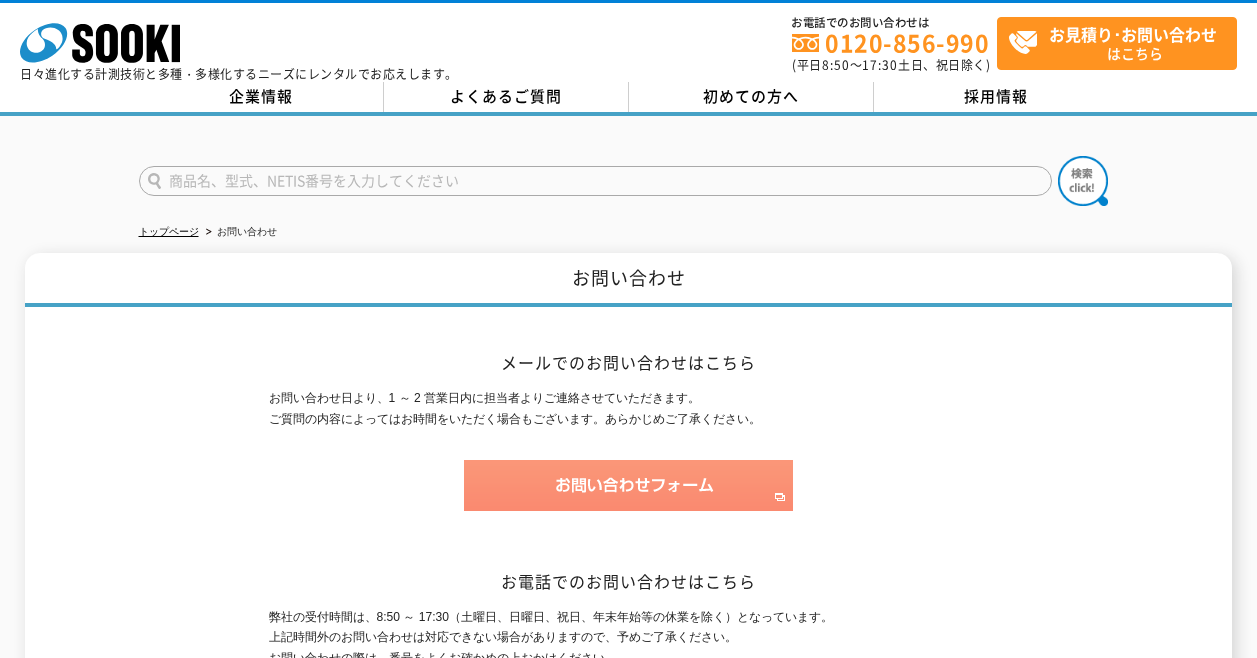 type on "商品名、型式、NETIS番号を入力してください" 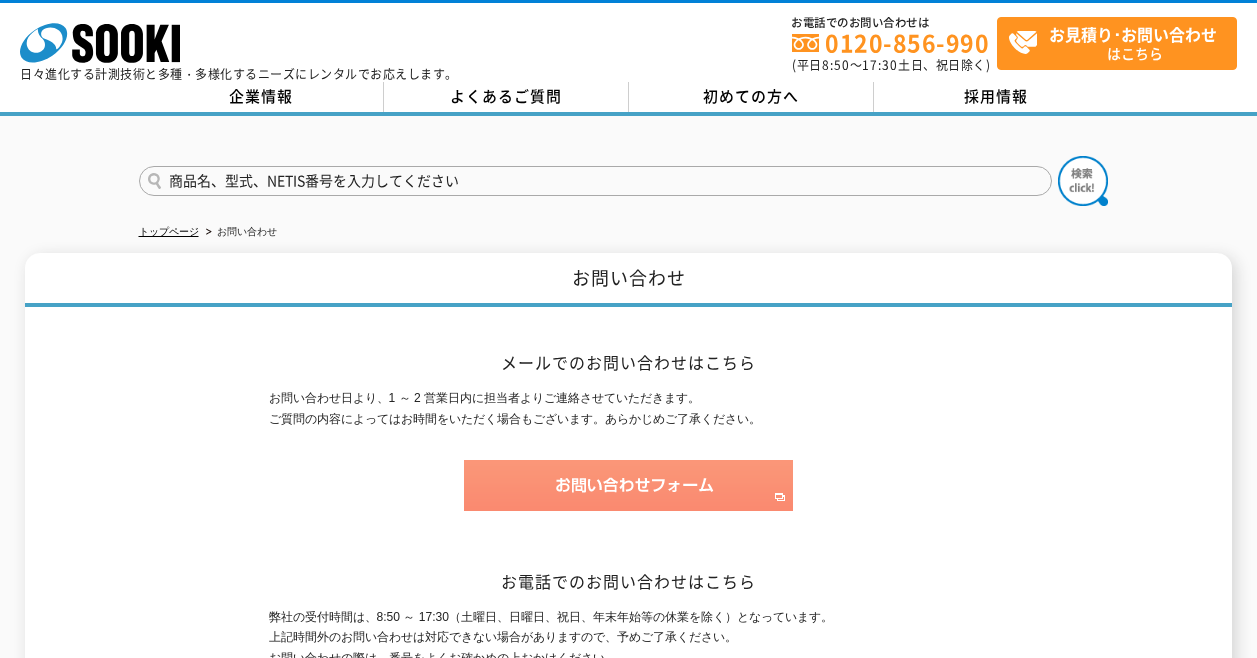 click at bounding box center (628, 485) 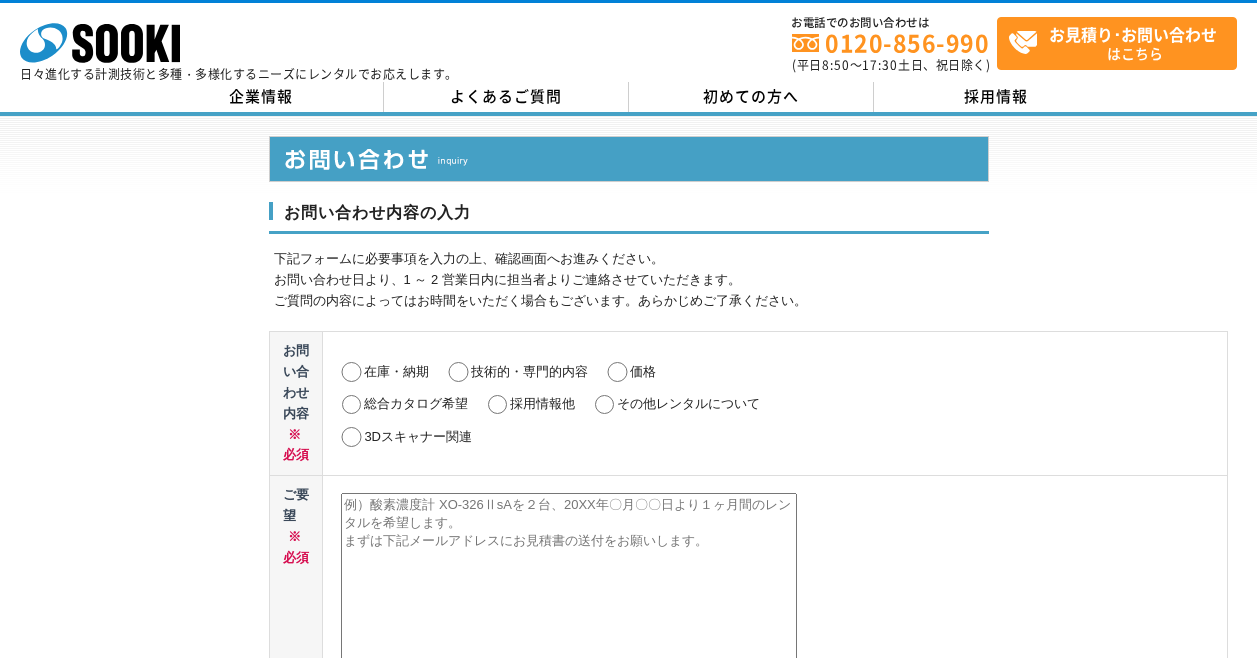 scroll, scrollTop: 0, scrollLeft: 0, axis: both 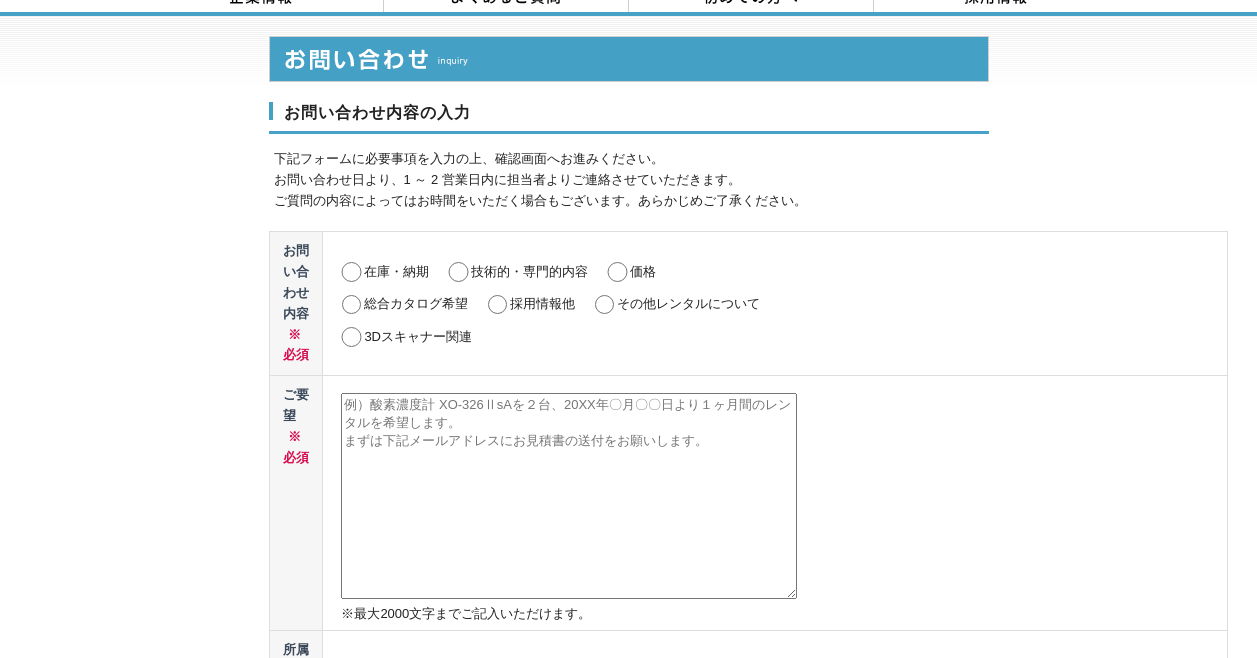 drag, startPoint x: 689, startPoint y: 254, endPoint x: 694, endPoint y: 271, distance: 17.720045 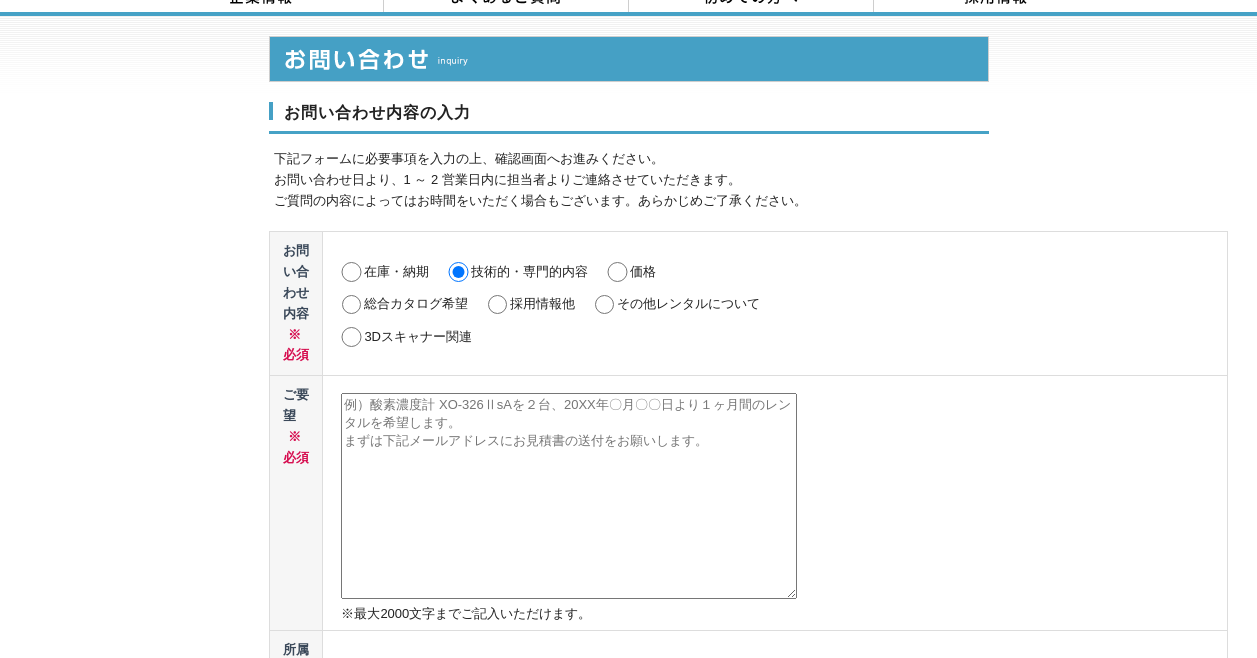 click at bounding box center [569, 496] 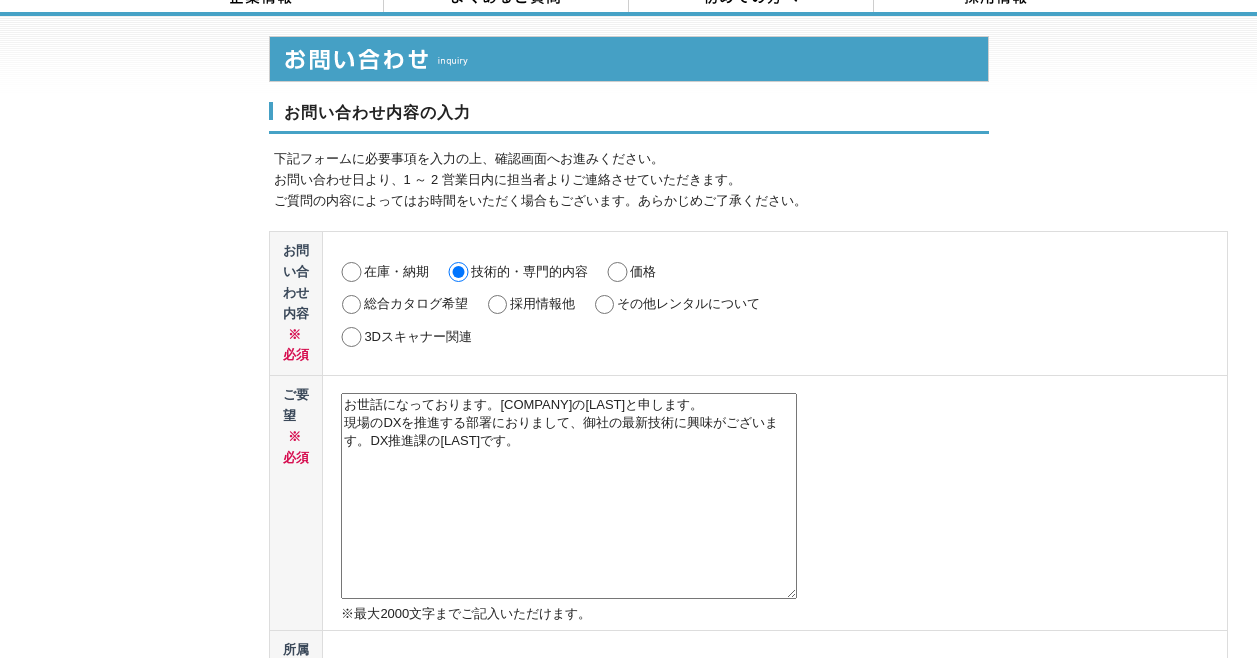drag, startPoint x: 596, startPoint y: 409, endPoint x: 701, endPoint y: 410, distance: 105.00476 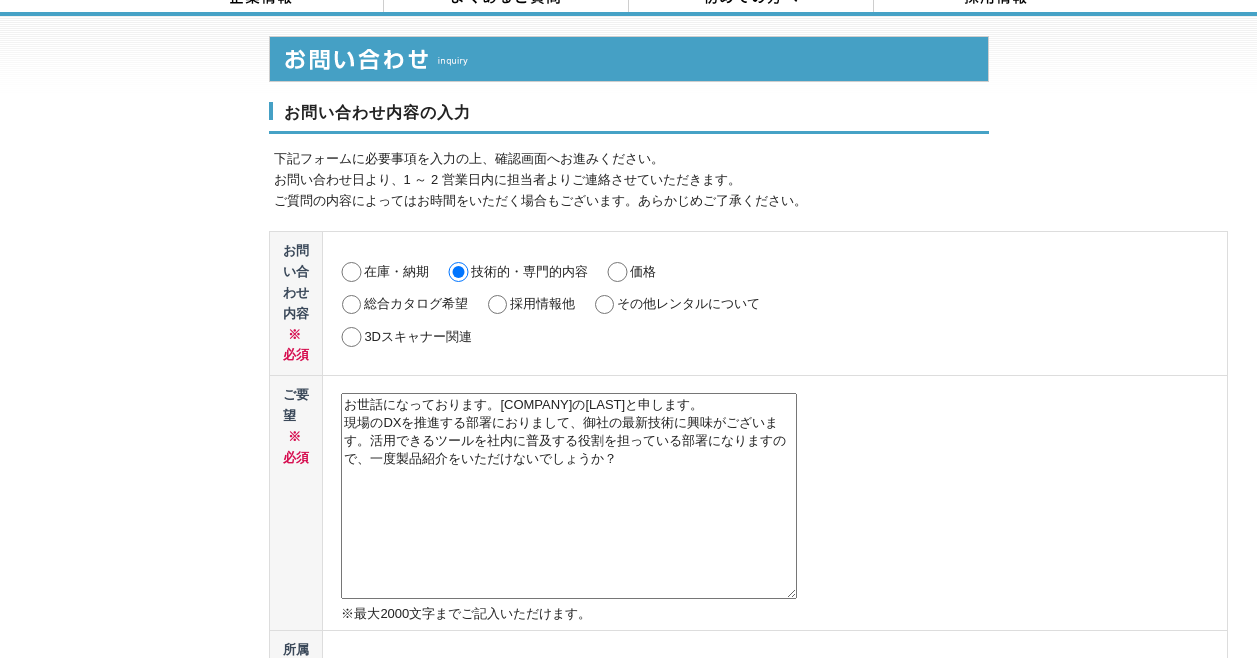 drag, startPoint x: 802, startPoint y: 437, endPoint x: 510, endPoint y: 370, distance: 299.58804 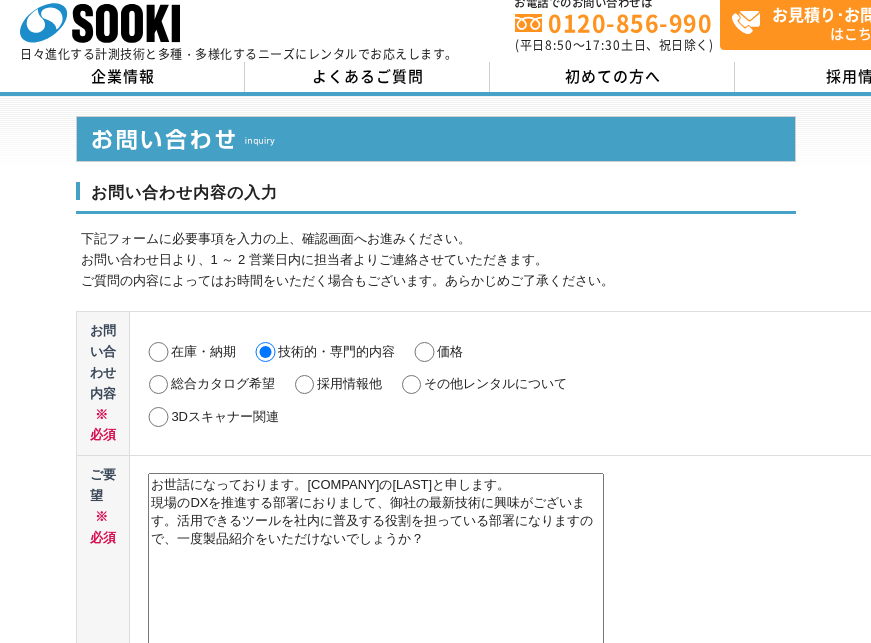 scroll, scrollTop: 0, scrollLeft: 0, axis: both 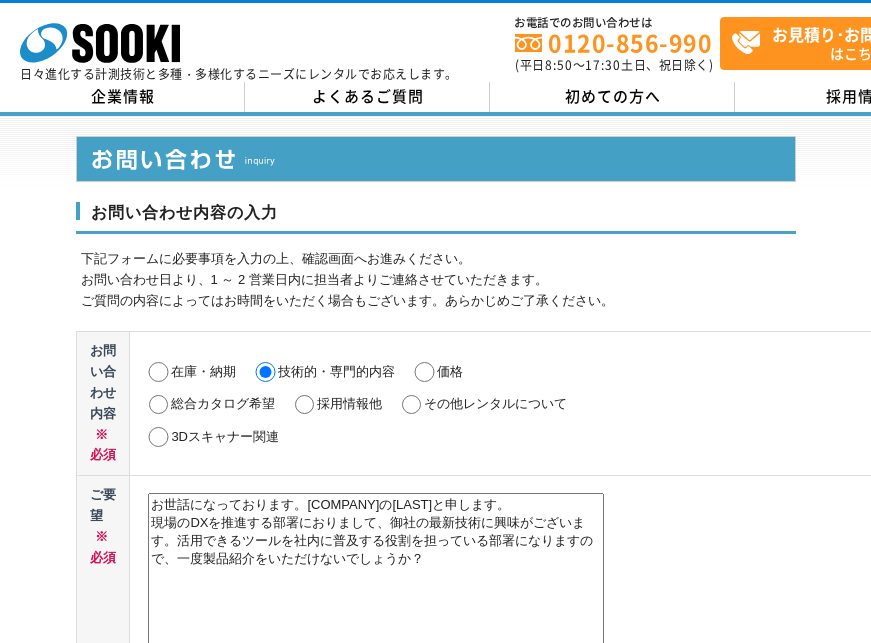 click on "お世話になっております。[COMPANY]の[LAST]と申します。
現場のDXを推進する部署におりまして、御社の最新技術に興味がございます。活用できるツールを社内に普及する役割を担っている部署になりますので、一度製品紹介をいただけないでしょうか？" at bounding box center (376, 596) 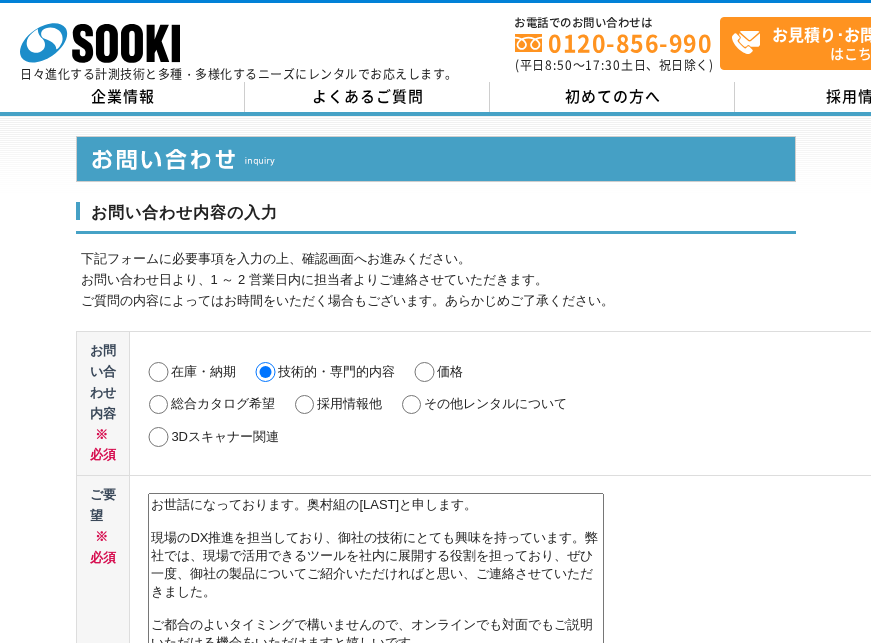 scroll, scrollTop: 21, scrollLeft: 0, axis: vertical 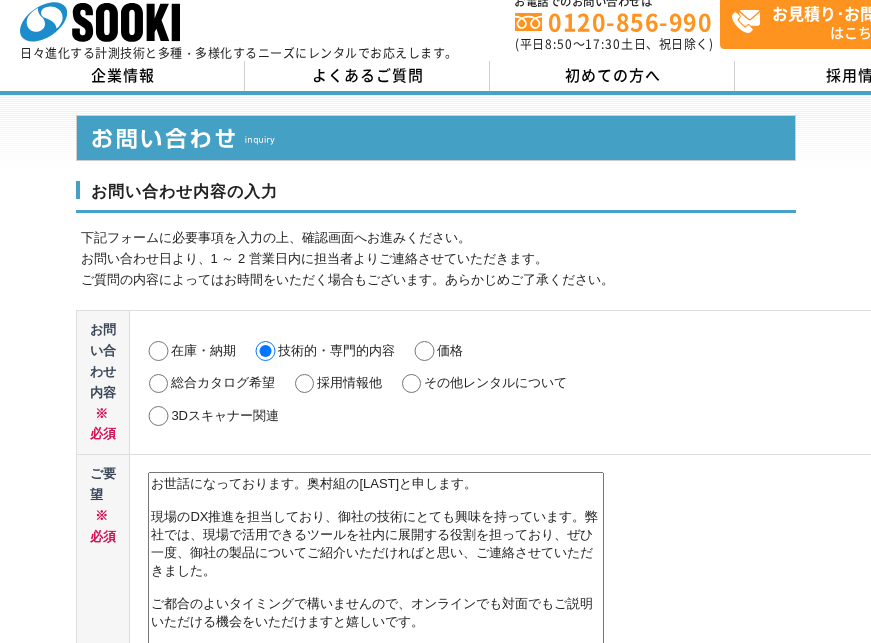 drag, startPoint x: 346, startPoint y: 506, endPoint x: 323, endPoint y: 507, distance: 23.021729 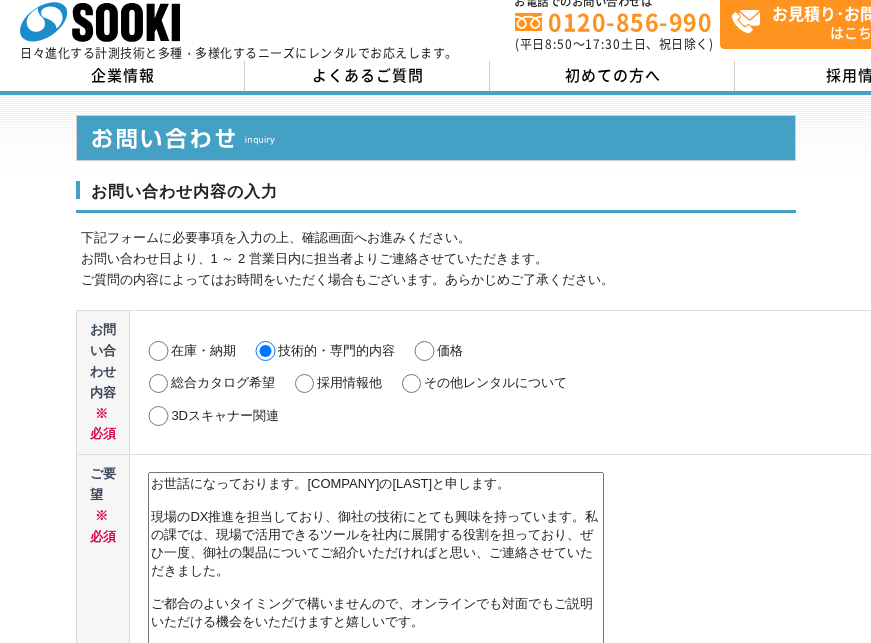 scroll, scrollTop: 14, scrollLeft: 0, axis: vertical 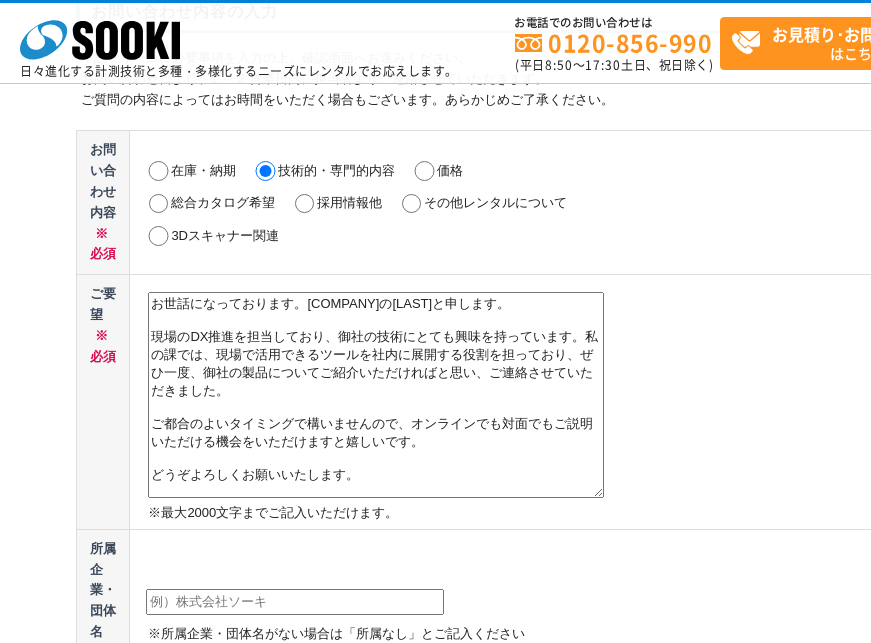 drag, startPoint x: 529, startPoint y: 409, endPoint x: 607, endPoint y: 412, distance: 78.05767 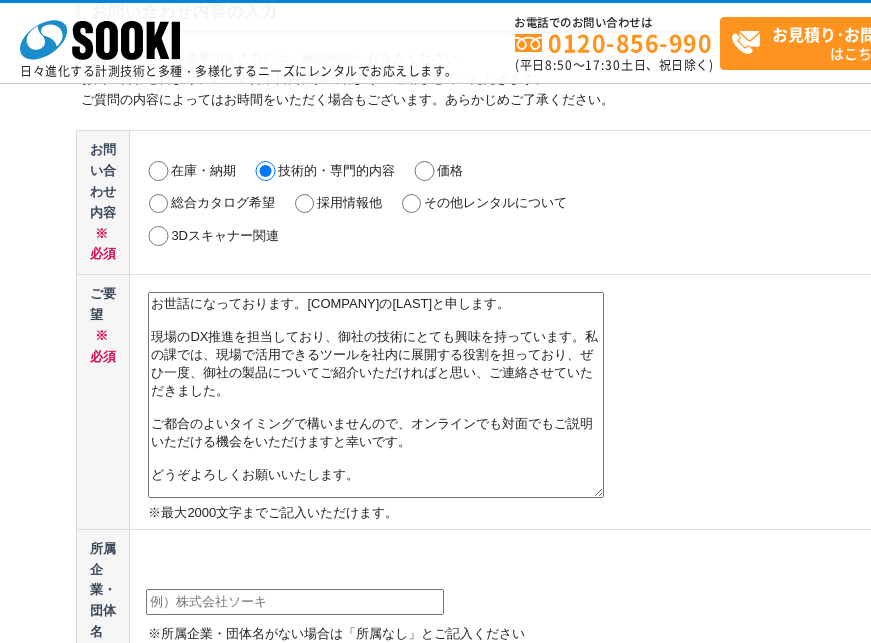 type on "お世話になっております。[COMPANY]の[LAST]と申します。
現場のDX推進を担当しており、御社の技術にとても興味を持っています。私の課では、現場で活用できるツールを社内に展開する役割を担っており、ぜひ一度、御社の製品についてご紹介いただければと思い、ご連絡させていただきました。
ご都合のよいタイミングで構いませんので、オンラインでも対面でもご説明いただける機会をいただけますと幸いです。
どうぞよろしくお願いいたします。" 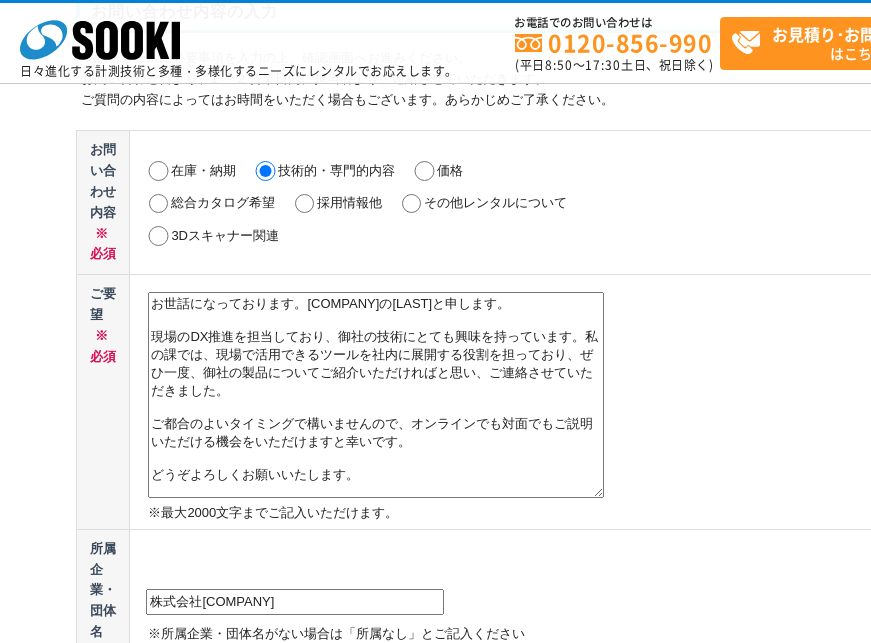 scroll, scrollTop: 221, scrollLeft: 0, axis: vertical 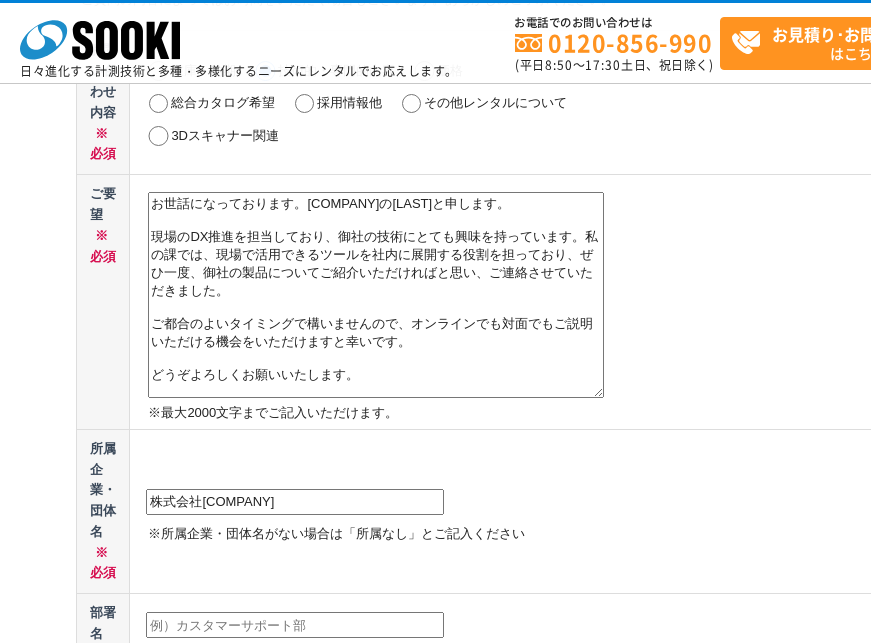 click at bounding box center [295, 625] 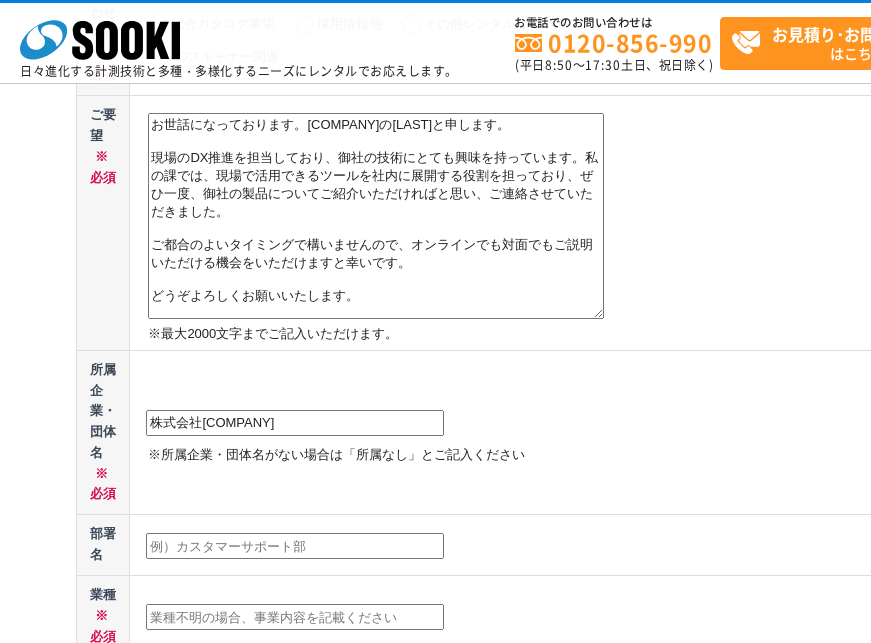 scroll, scrollTop: 321, scrollLeft: 0, axis: vertical 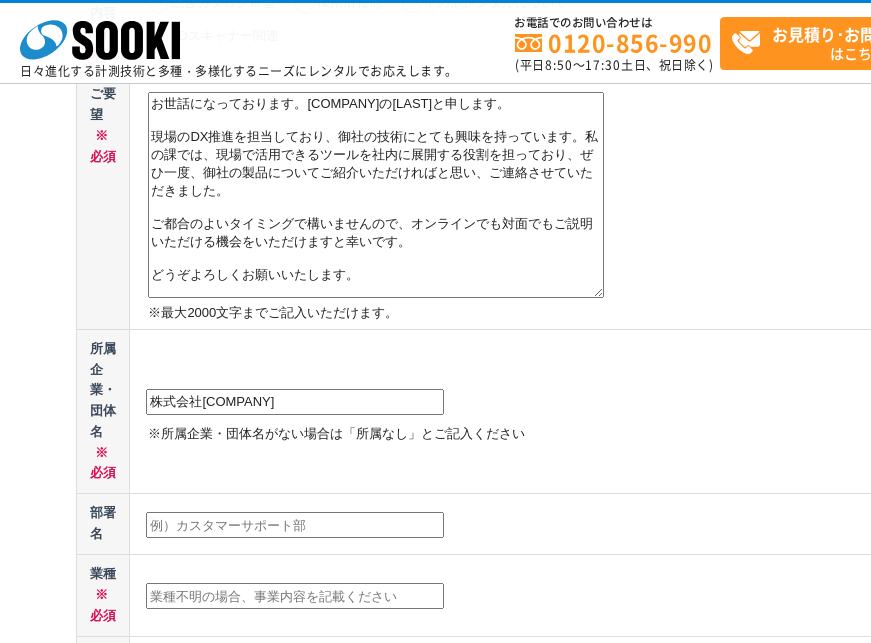 drag, startPoint x: 520, startPoint y: 512, endPoint x: 310, endPoint y: 514, distance: 210.00952 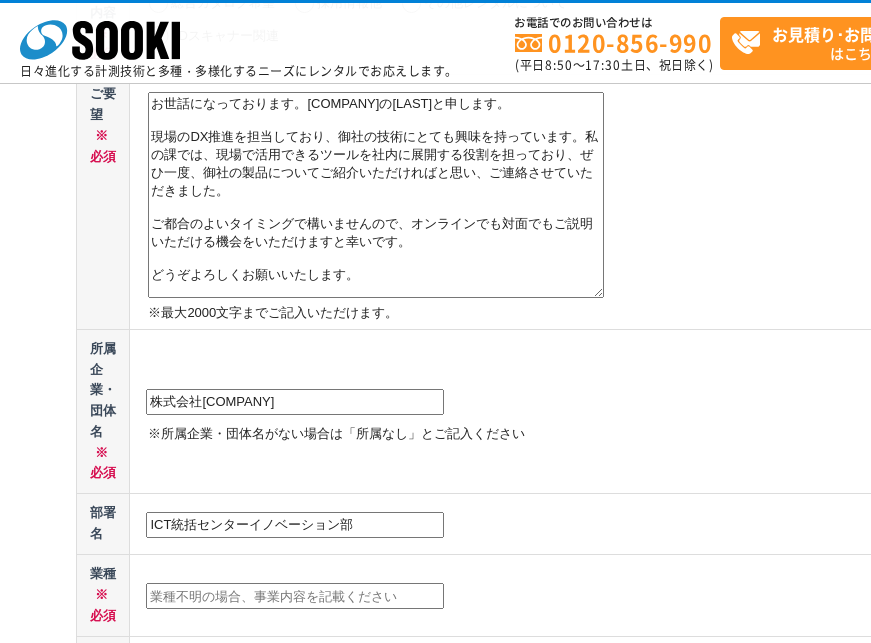 type on "ICT統括センターイノベーション部" 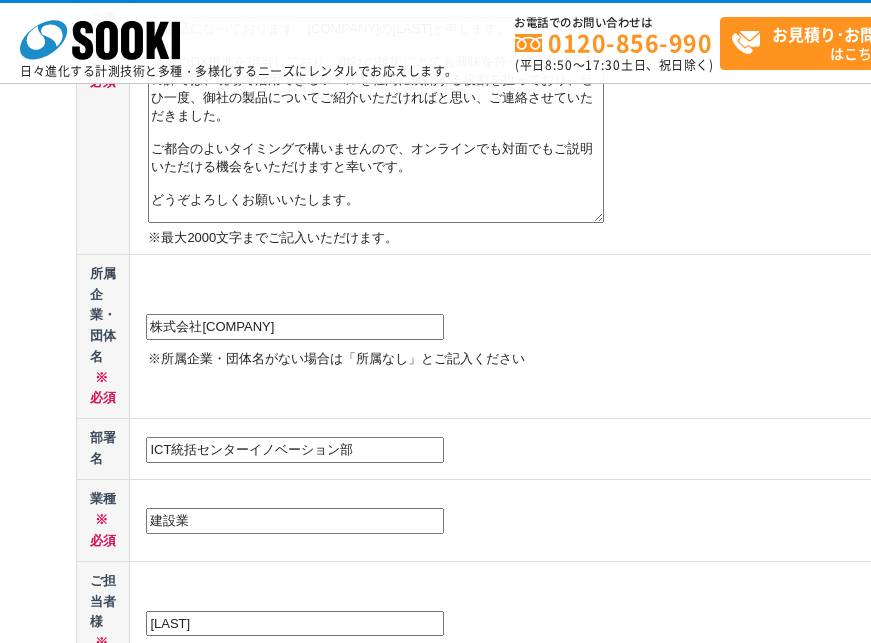 scroll, scrollTop: 421, scrollLeft: 0, axis: vertical 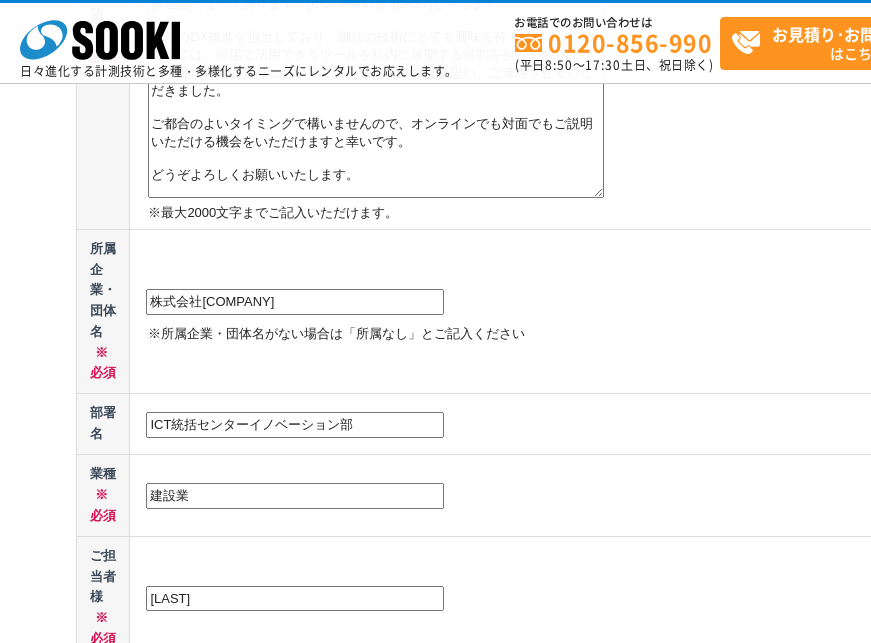 type on "建設業" 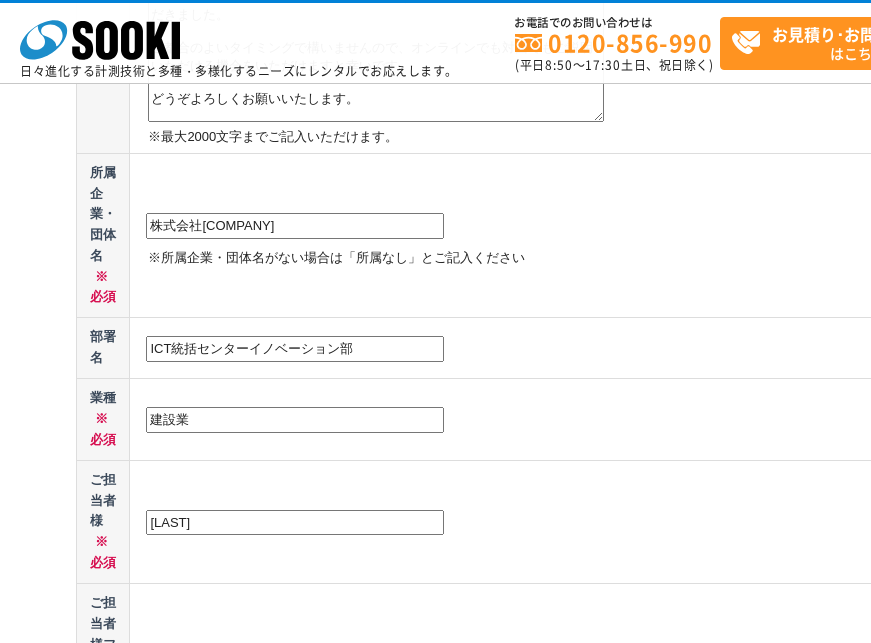 scroll, scrollTop: 521, scrollLeft: 0, axis: vertical 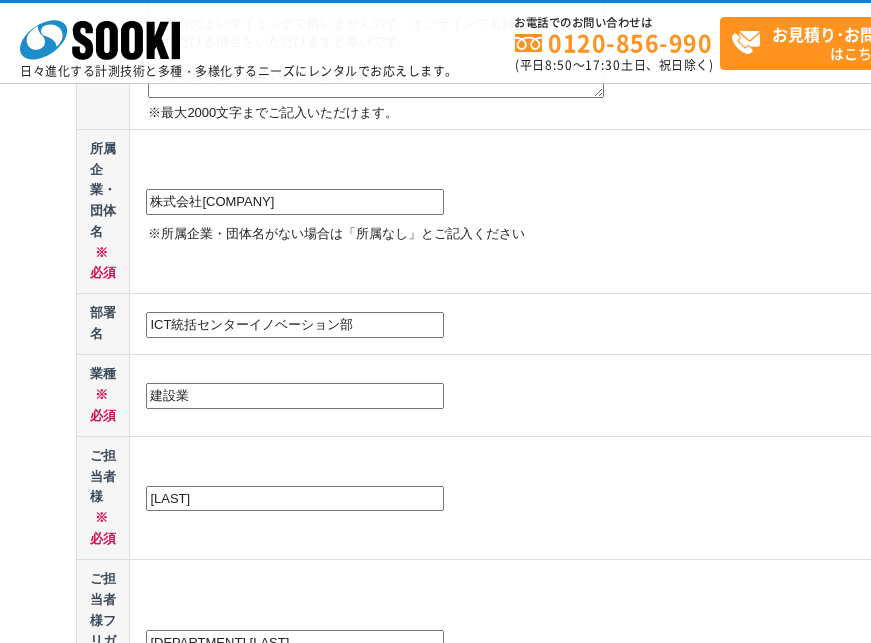 click on "ご担当者様フリガナ ※必須
ICT統括センターイノベーション部 [LAST]" at bounding box center [555, 641] 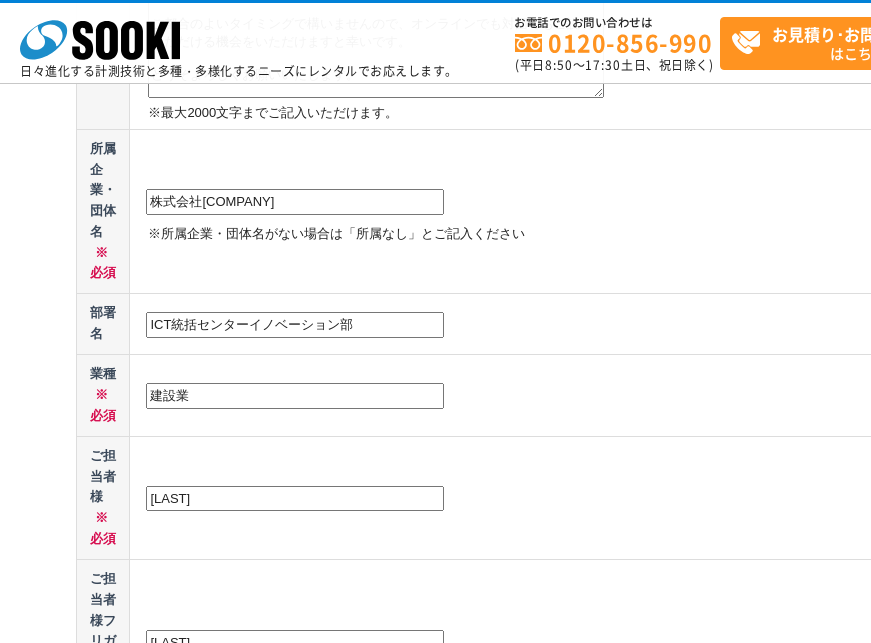 type on "[LAST]" 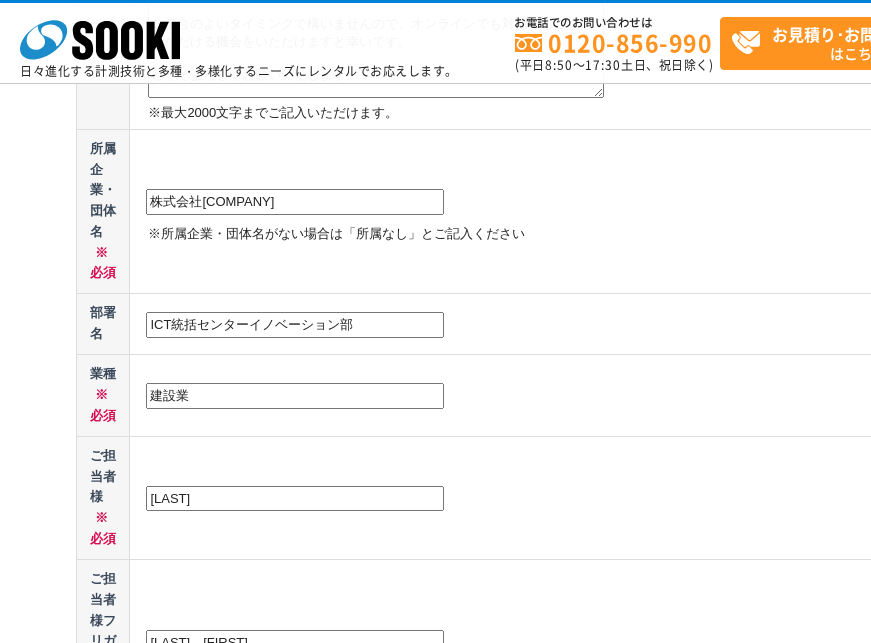 type on "[LAST]　[FIRST]" 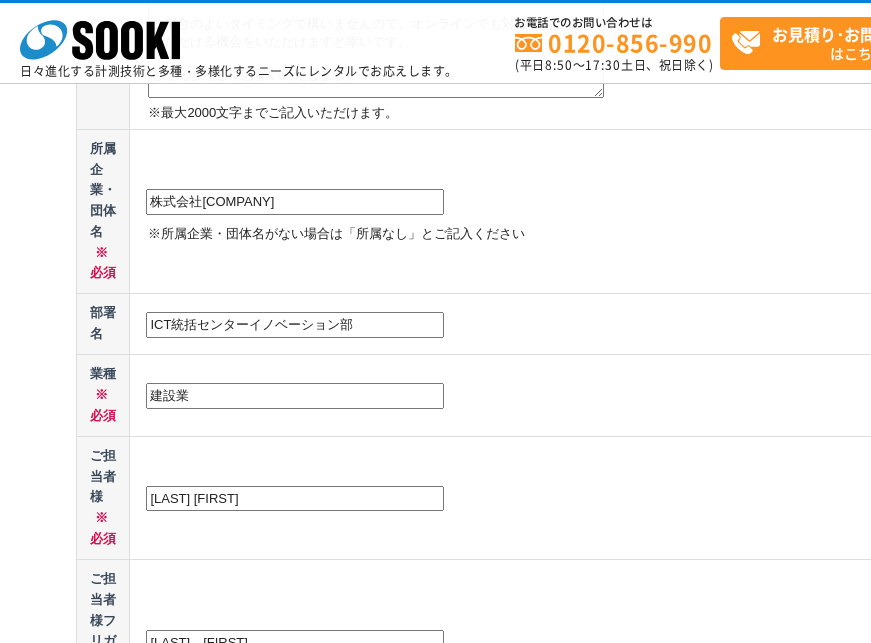 type on "[LAST] [FIRST]" 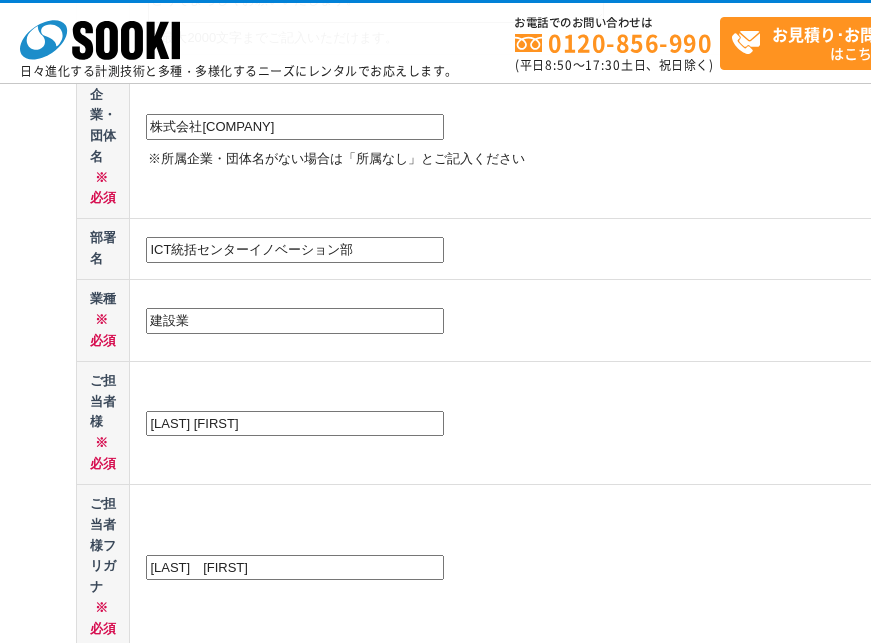 scroll, scrollTop: 621, scrollLeft: 0, axis: vertical 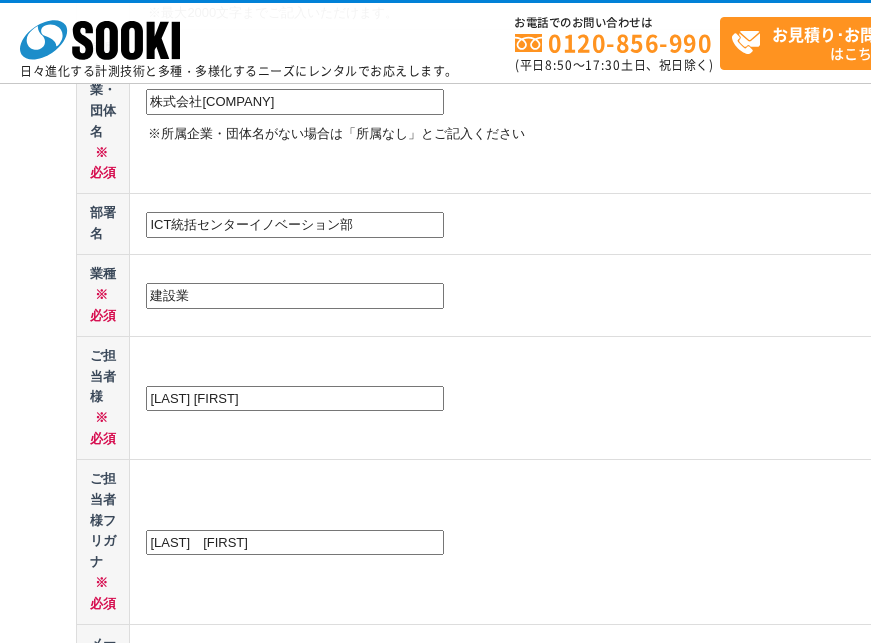 click at bounding box center (295, 831) 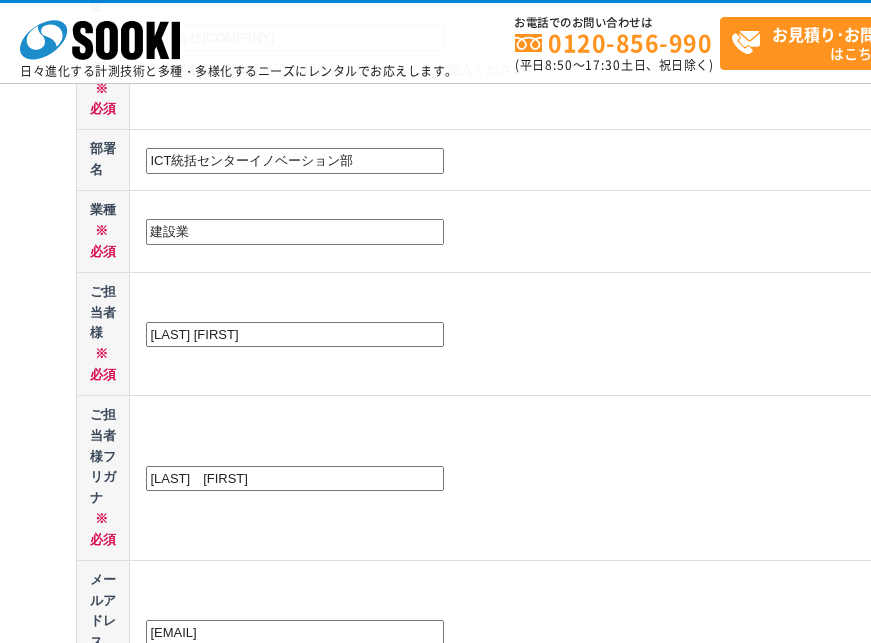 scroll, scrollTop: 721, scrollLeft: 0, axis: vertical 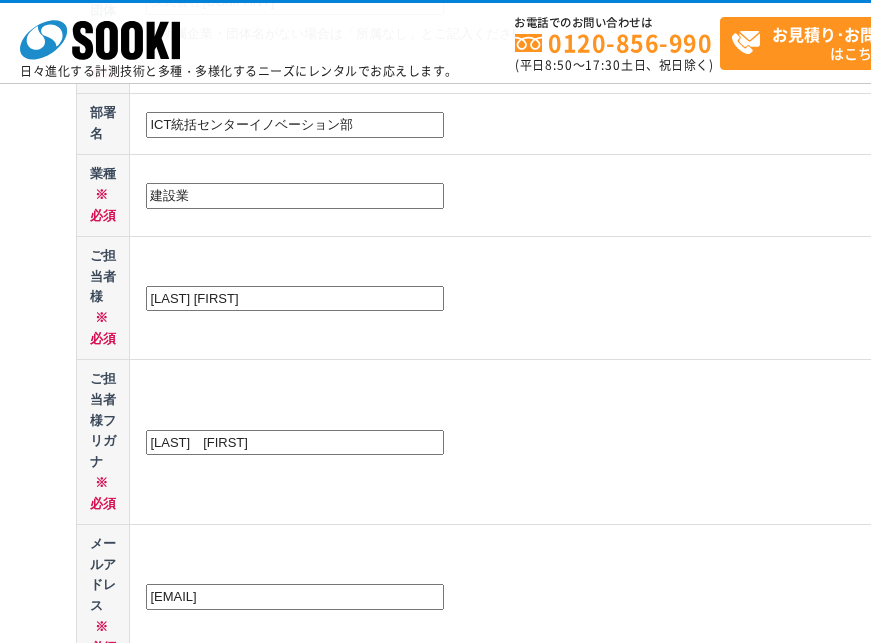 click on "100" at bounding box center (187, 844) 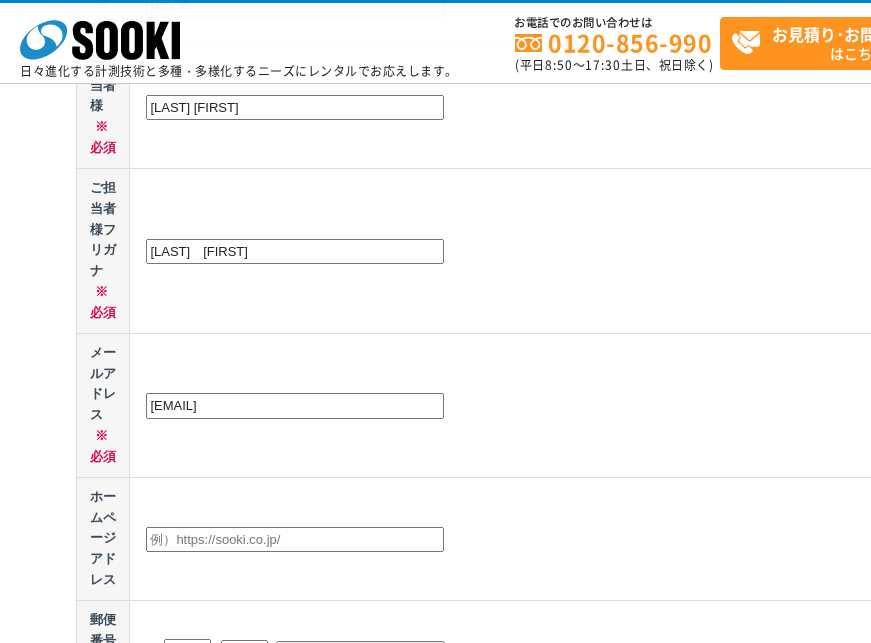 scroll, scrollTop: 921, scrollLeft: 0, axis: vertical 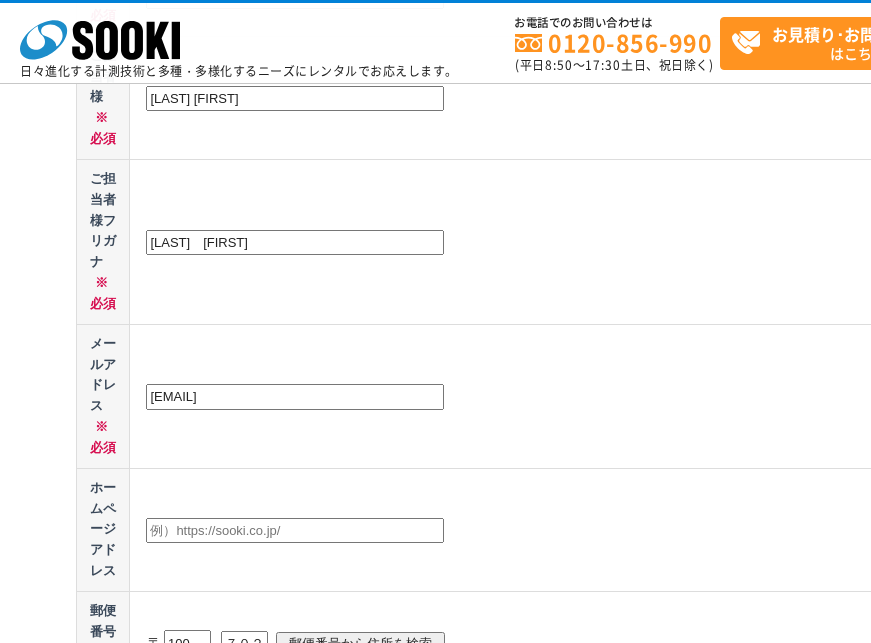 click on "建物名室号" at bounding box center (589, 807) 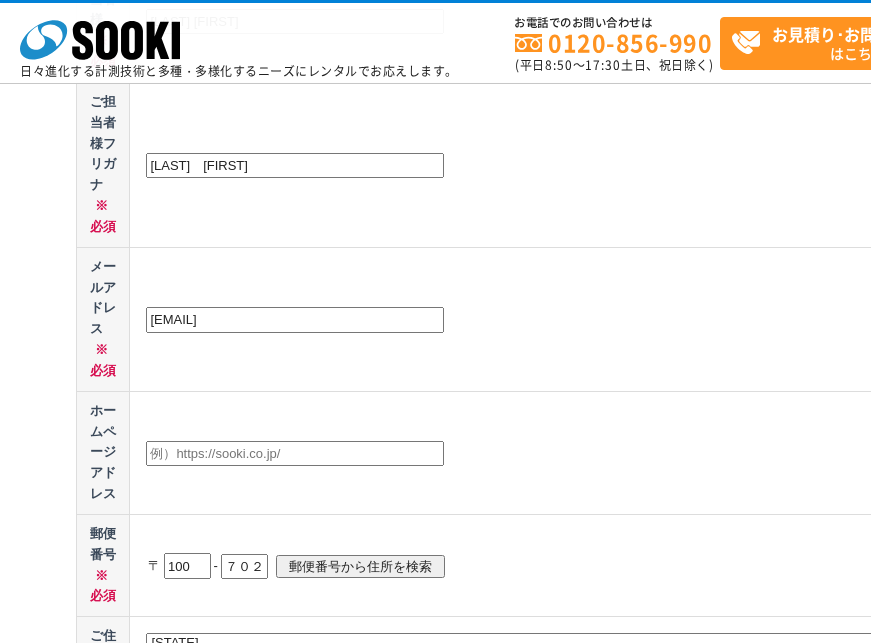scroll, scrollTop: 1021, scrollLeft: 0, axis: vertical 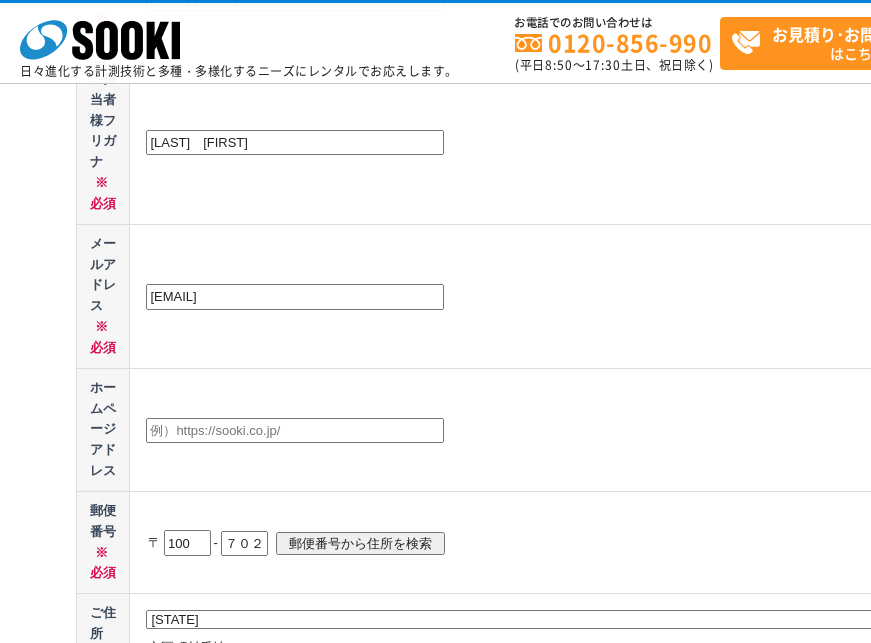 click at bounding box center [295, 896] 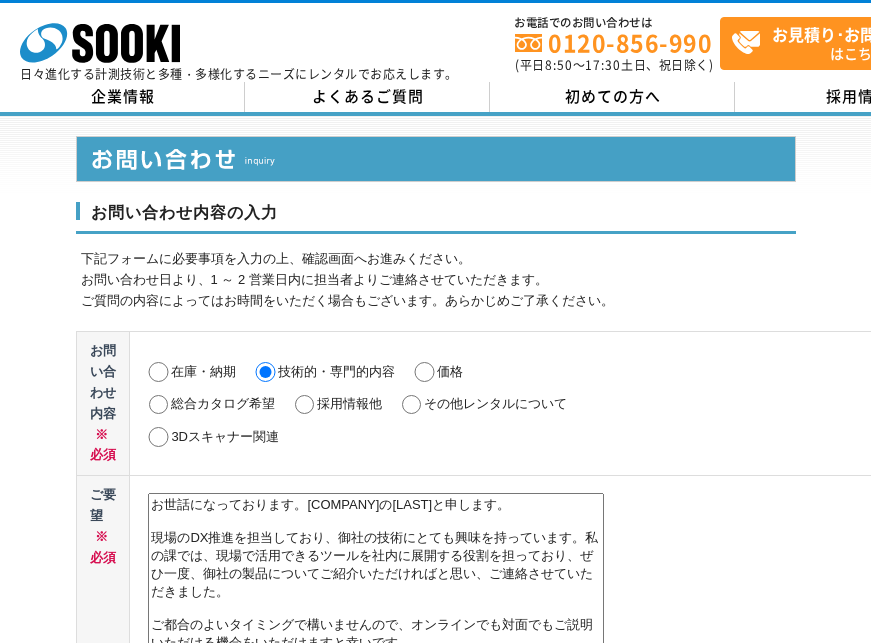 scroll, scrollTop: 100, scrollLeft: 0, axis: vertical 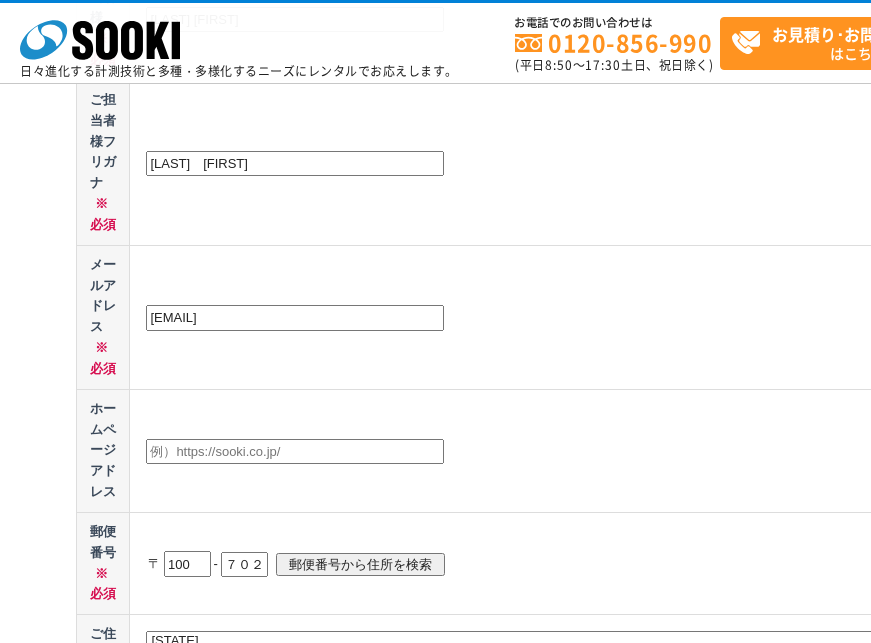 click at bounding box center [436, 1153] 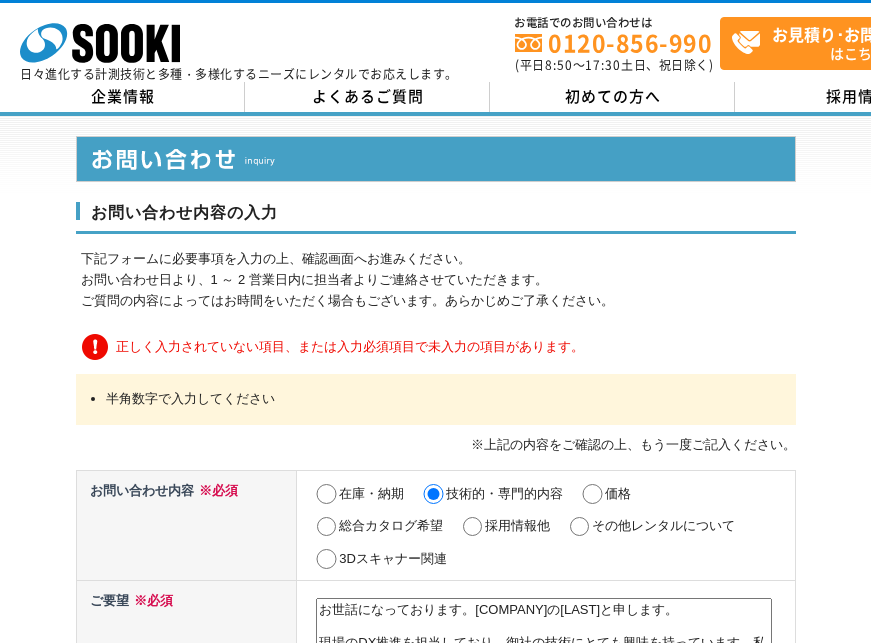 scroll, scrollTop: 0, scrollLeft: 0, axis: both 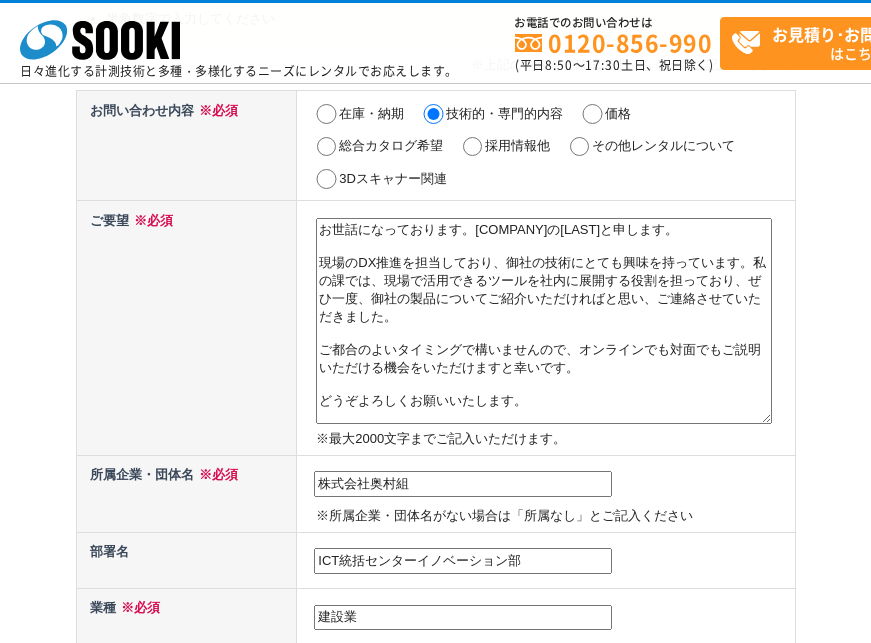 drag, startPoint x: 237, startPoint y: 450, endPoint x: 147, endPoint y: 359, distance: 127.98828 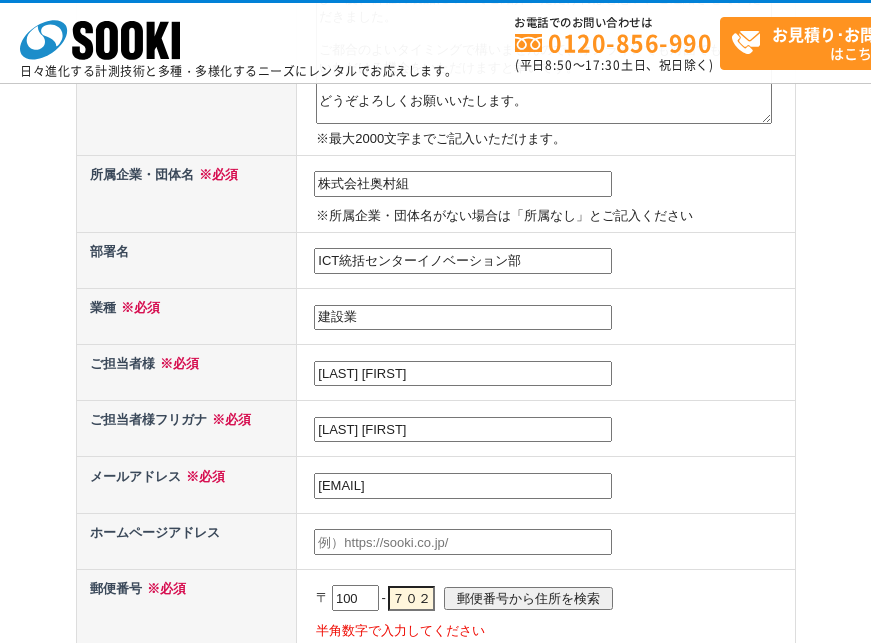 scroll, scrollTop: 900, scrollLeft: 0, axis: vertical 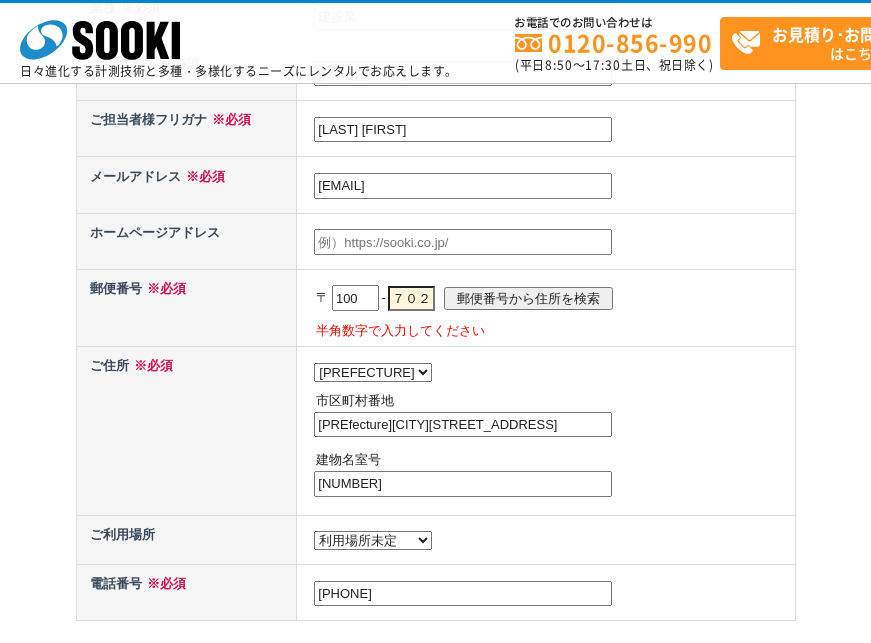 click on "７０２２" at bounding box center [411, 299] 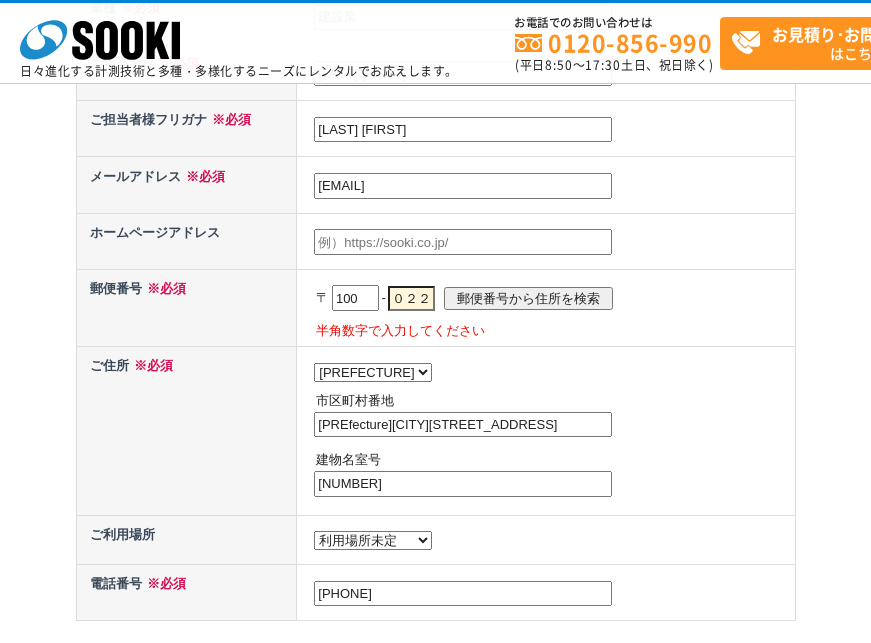 drag, startPoint x: 408, startPoint y: 298, endPoint x: 592, endPoint y: 302, distance: 184.04347 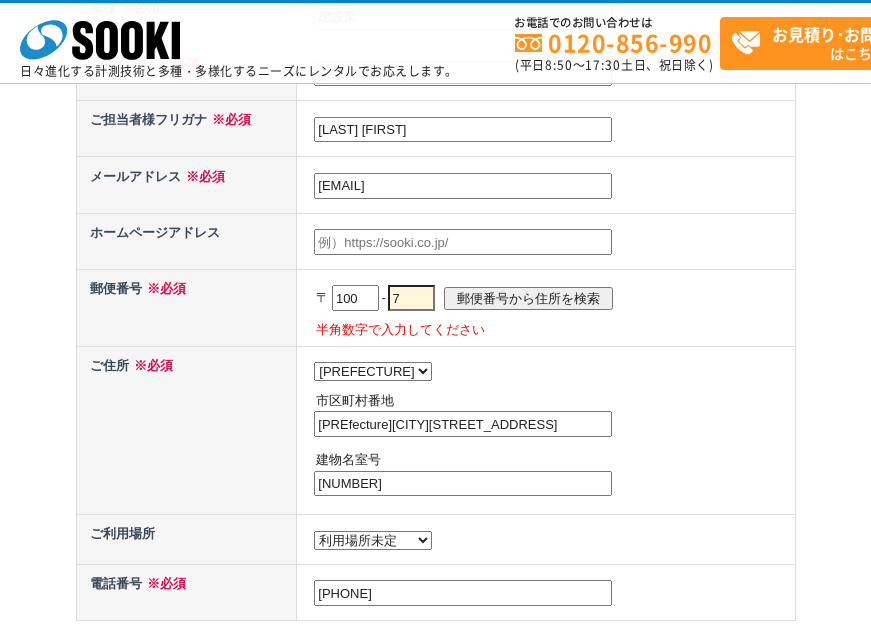 scroll, scrollTop: 0, scrollLeft: 0, axis: both 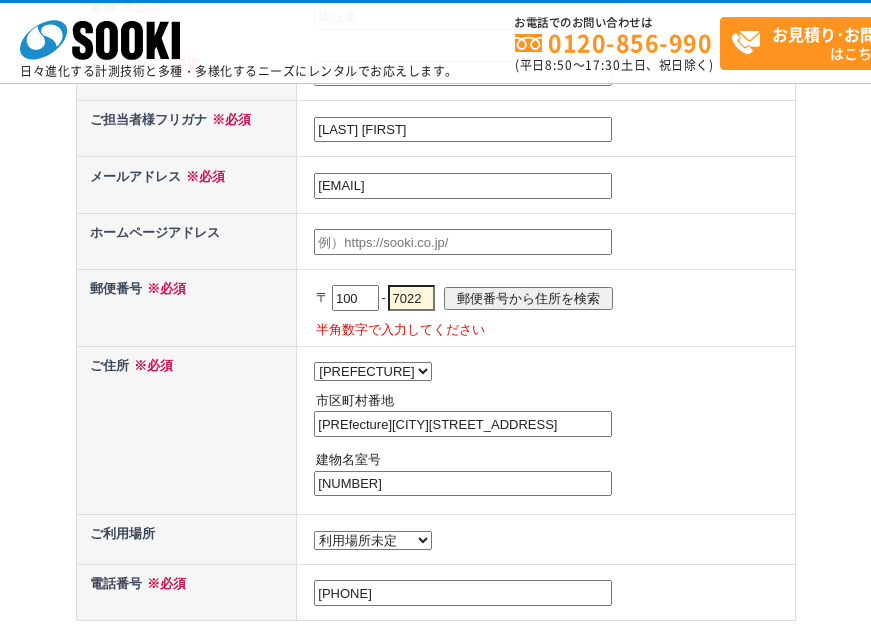 type on "7022" 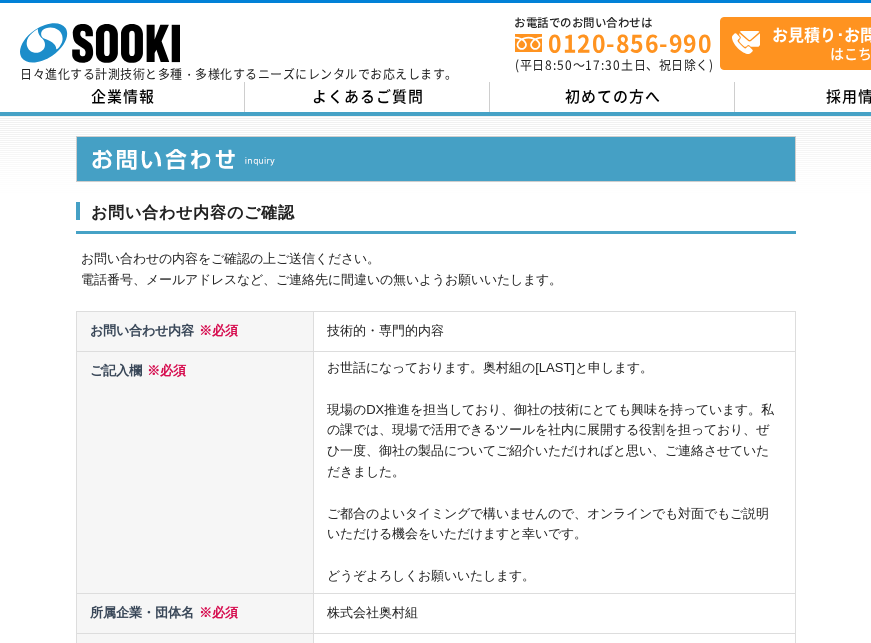 scroll, scrollTop: 0, scrollLeft: 0, axis: both 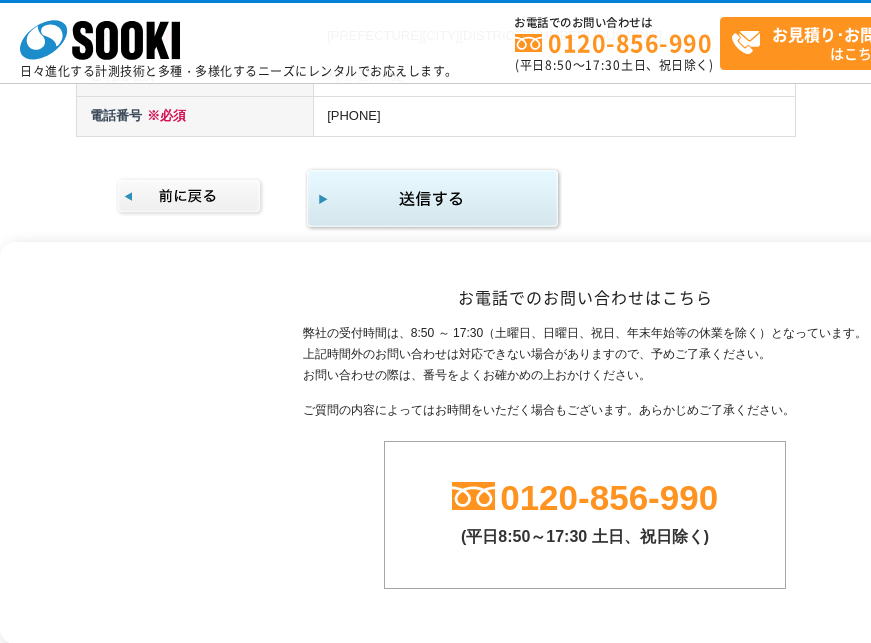 drag, startPoint x: 455, startPoint y: 237, endPoint x: 404, endPoint y: 274, distance: 63.007935 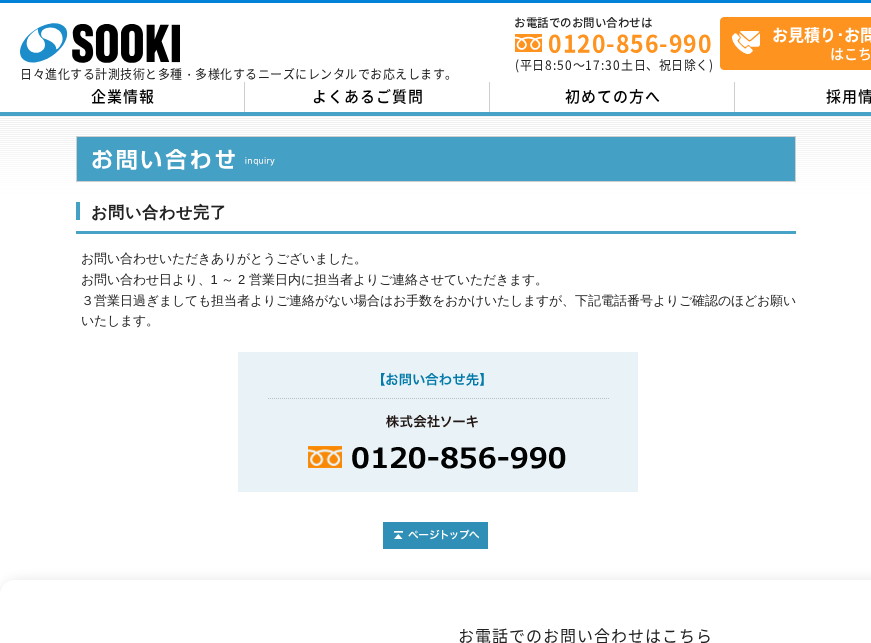 scroll, scrollTop: 0, scrollLeft: 0, axis: both 